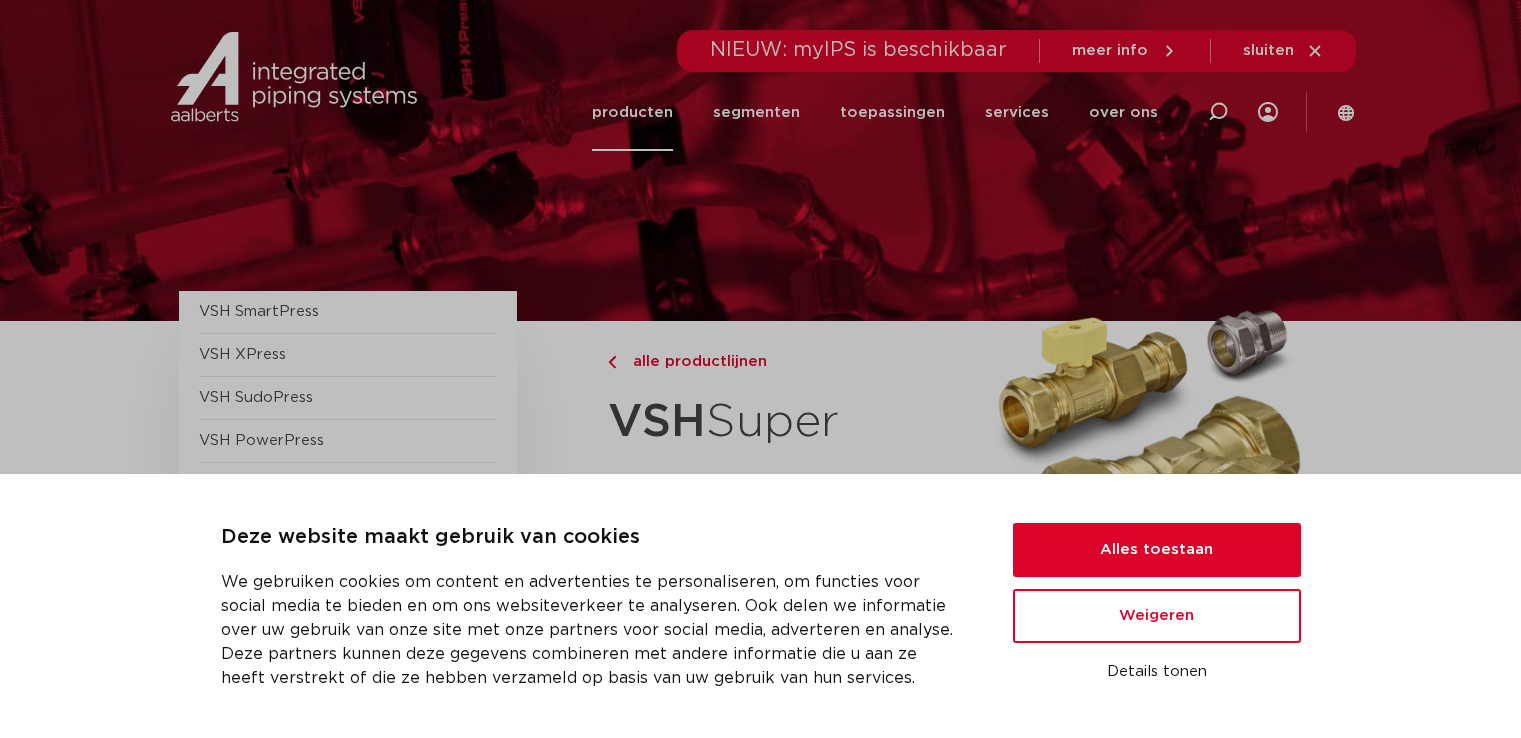 scroll, scrollTop: 0, scrollLeft: 0, axis: both 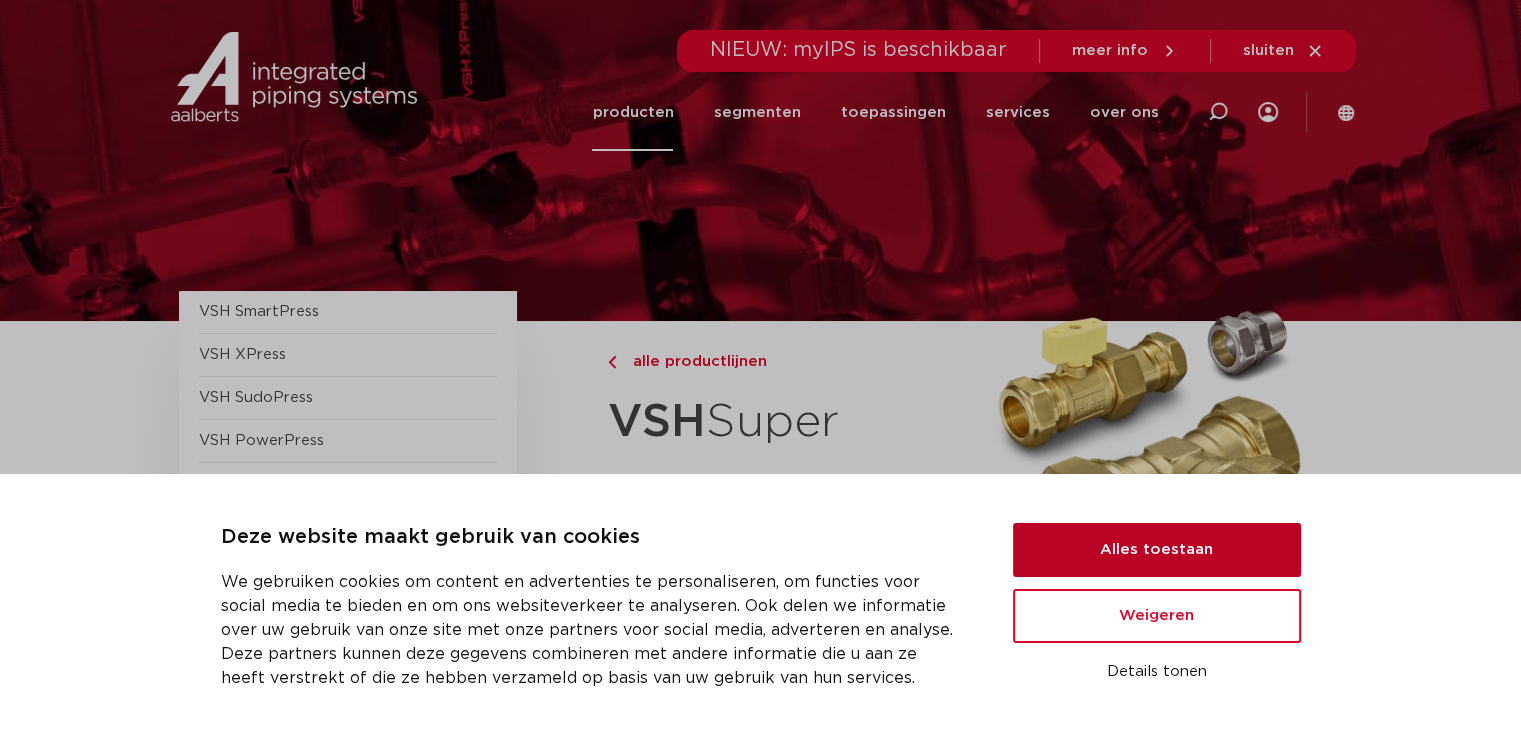 click on "Alles toestaan" at bounding box center [1157, 550] 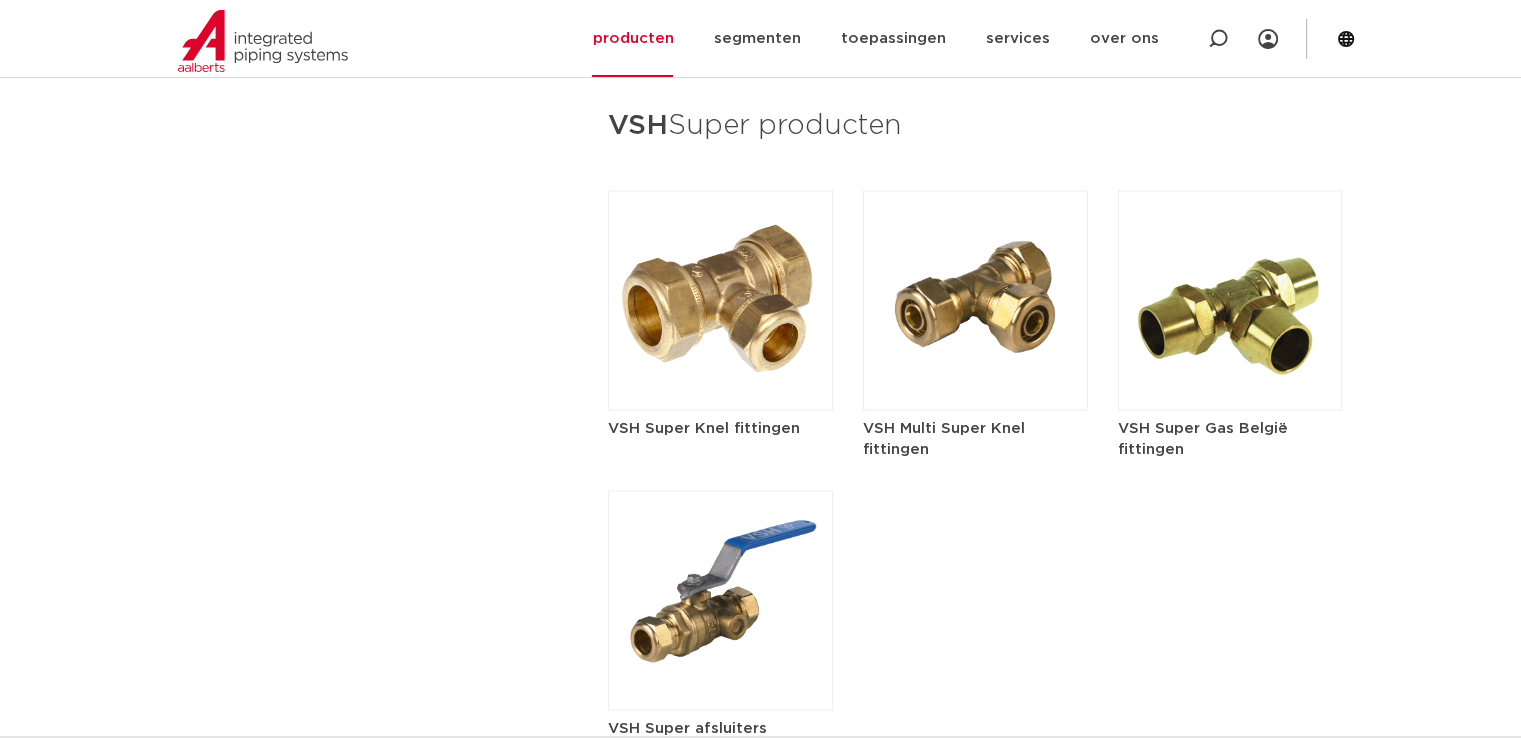 scroll, scrollTop: 2900, scrollLeft: 0, axis: vertical 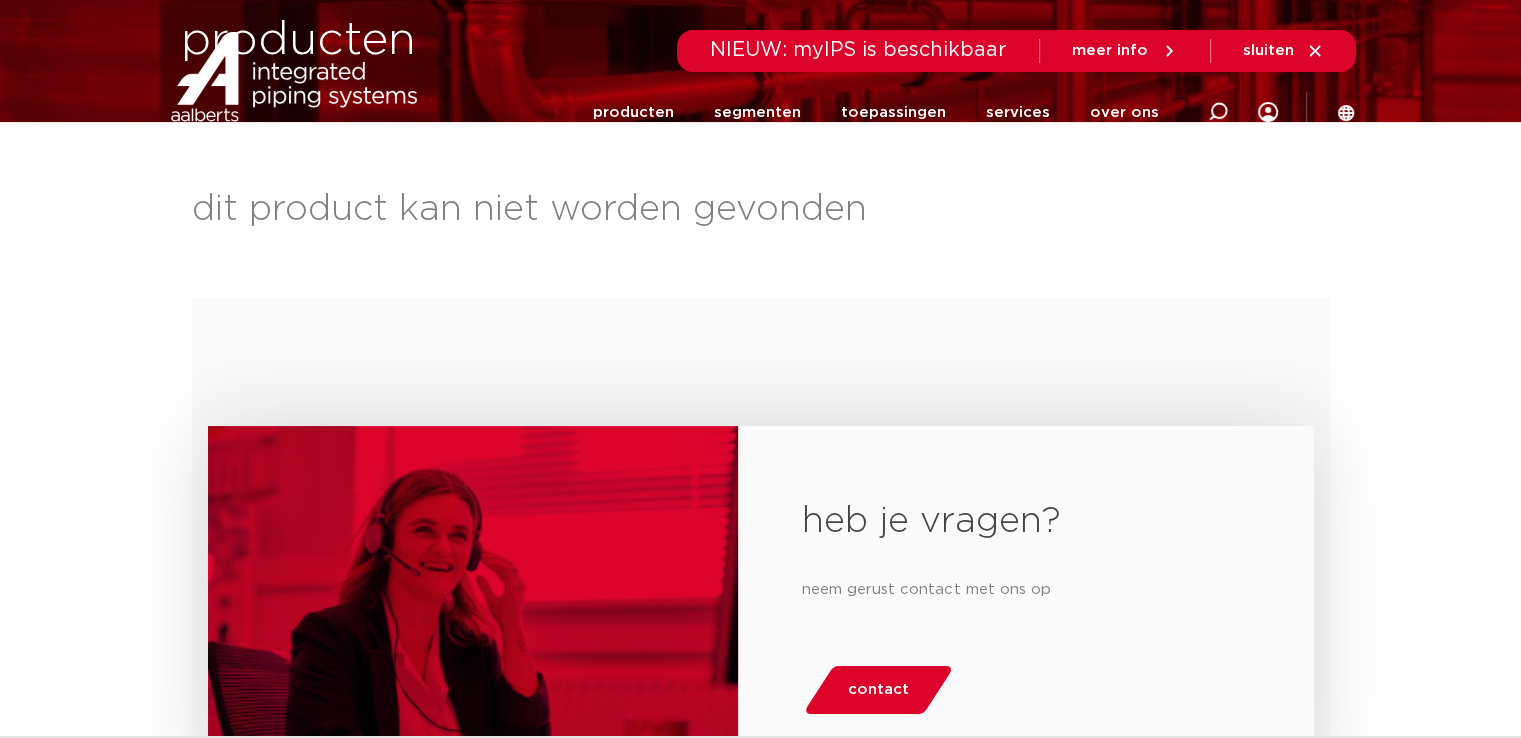click on "producten" 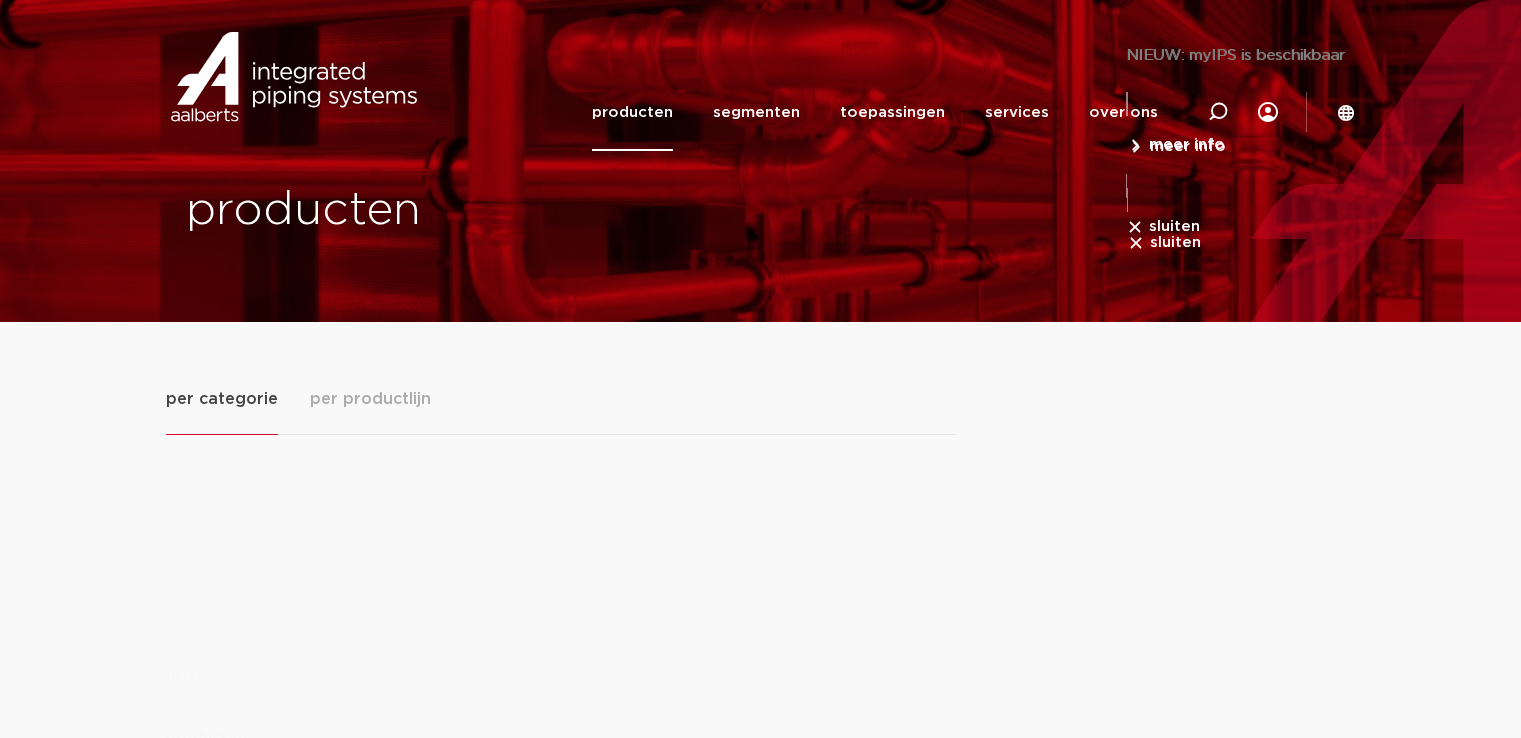 scroll, scrollTop: 0, scrollLeft: 0, axis: both 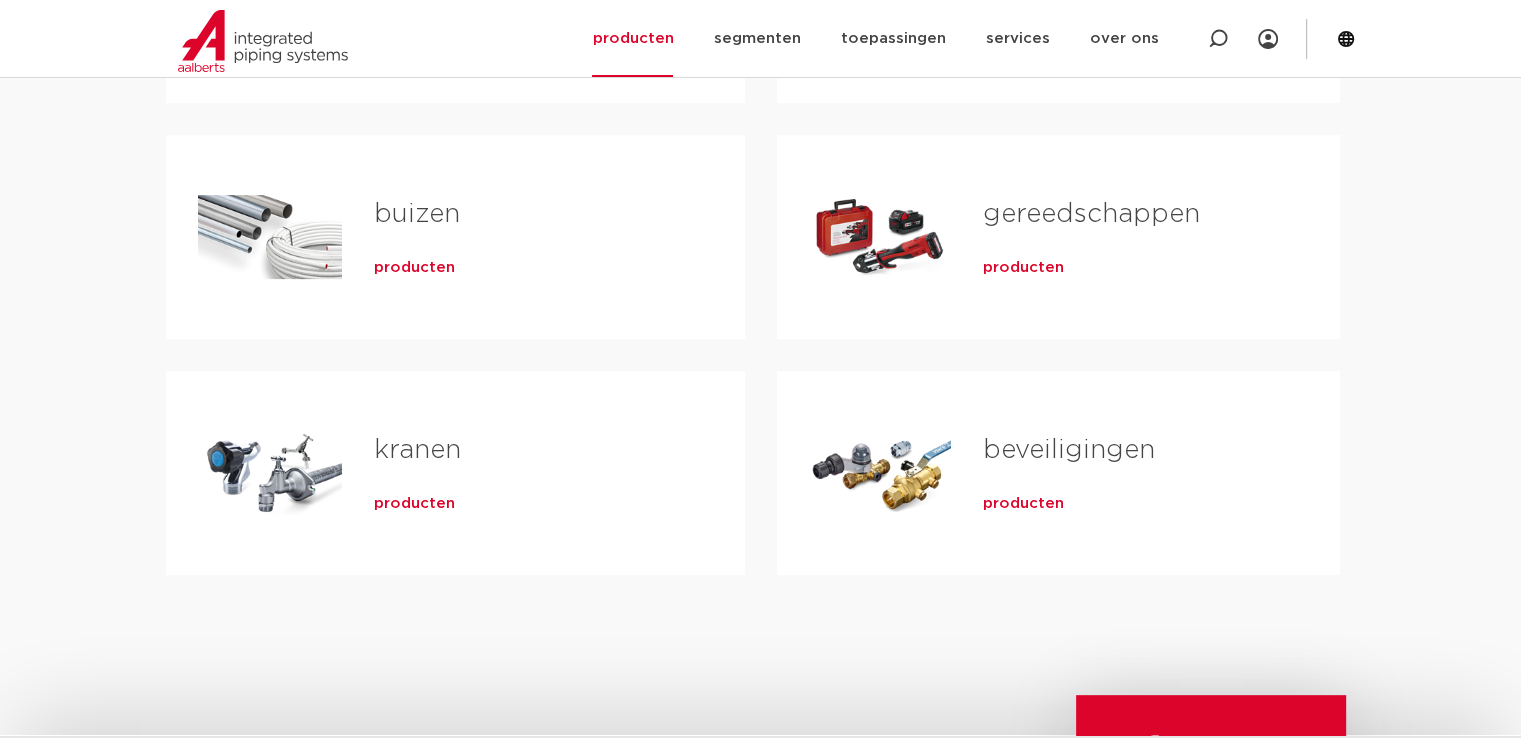 click on "producten" at bounding box center [1023, 504] 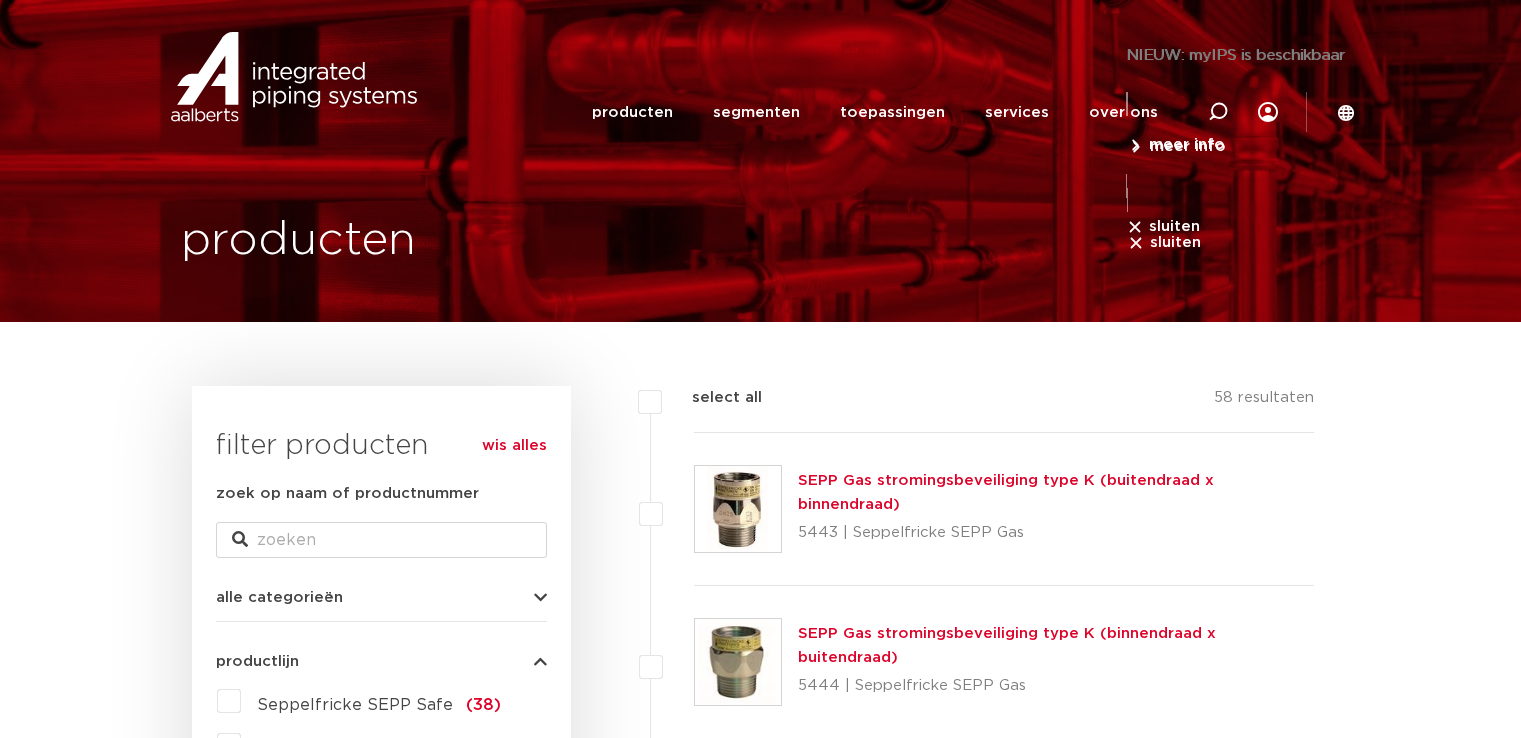 scroll, scrollTop: 0, scrollLeft: 0, axis: both 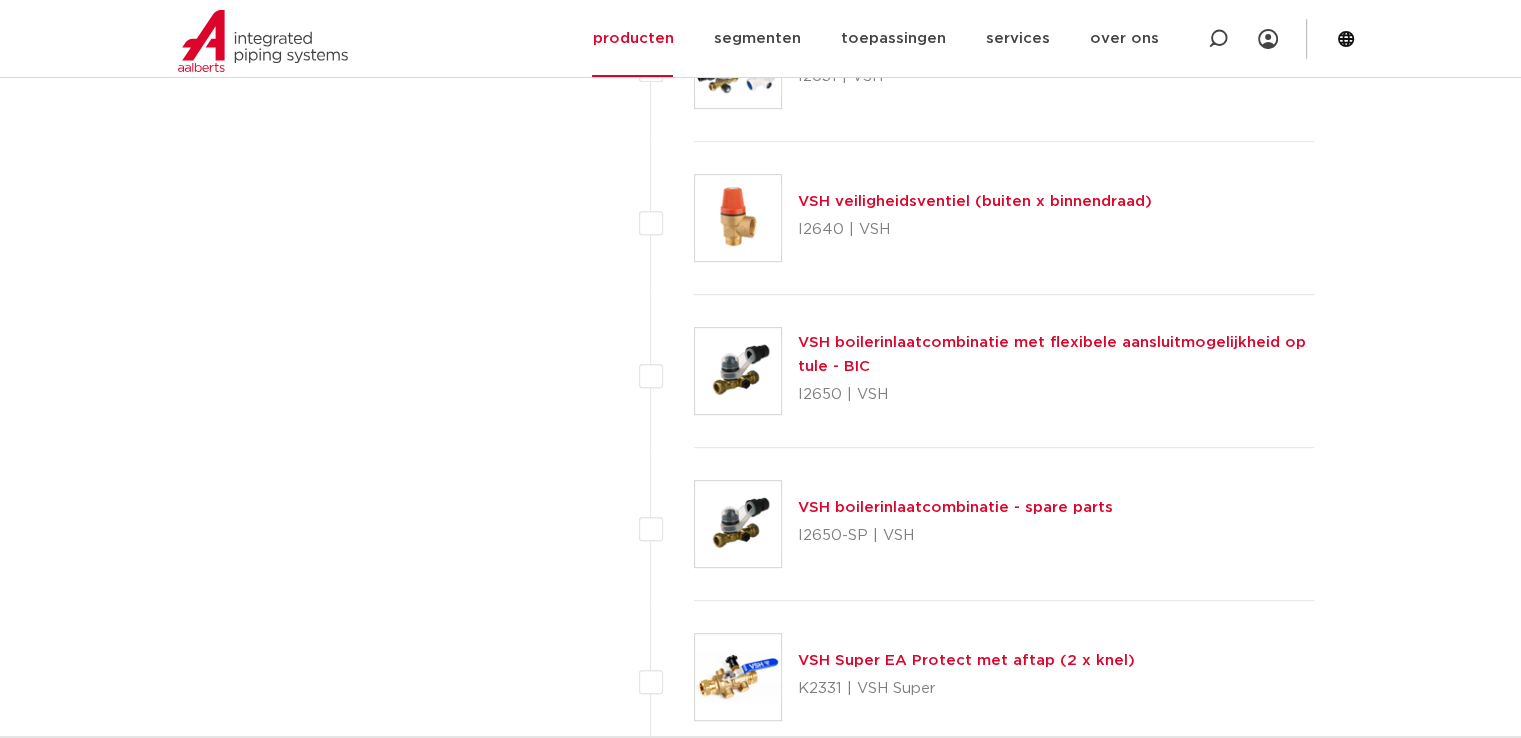click on "VSH boilerinlaatcombinatie met flexibele aansluitmogelijkheid op tule - BIC" at bounding box center (1052, 354) 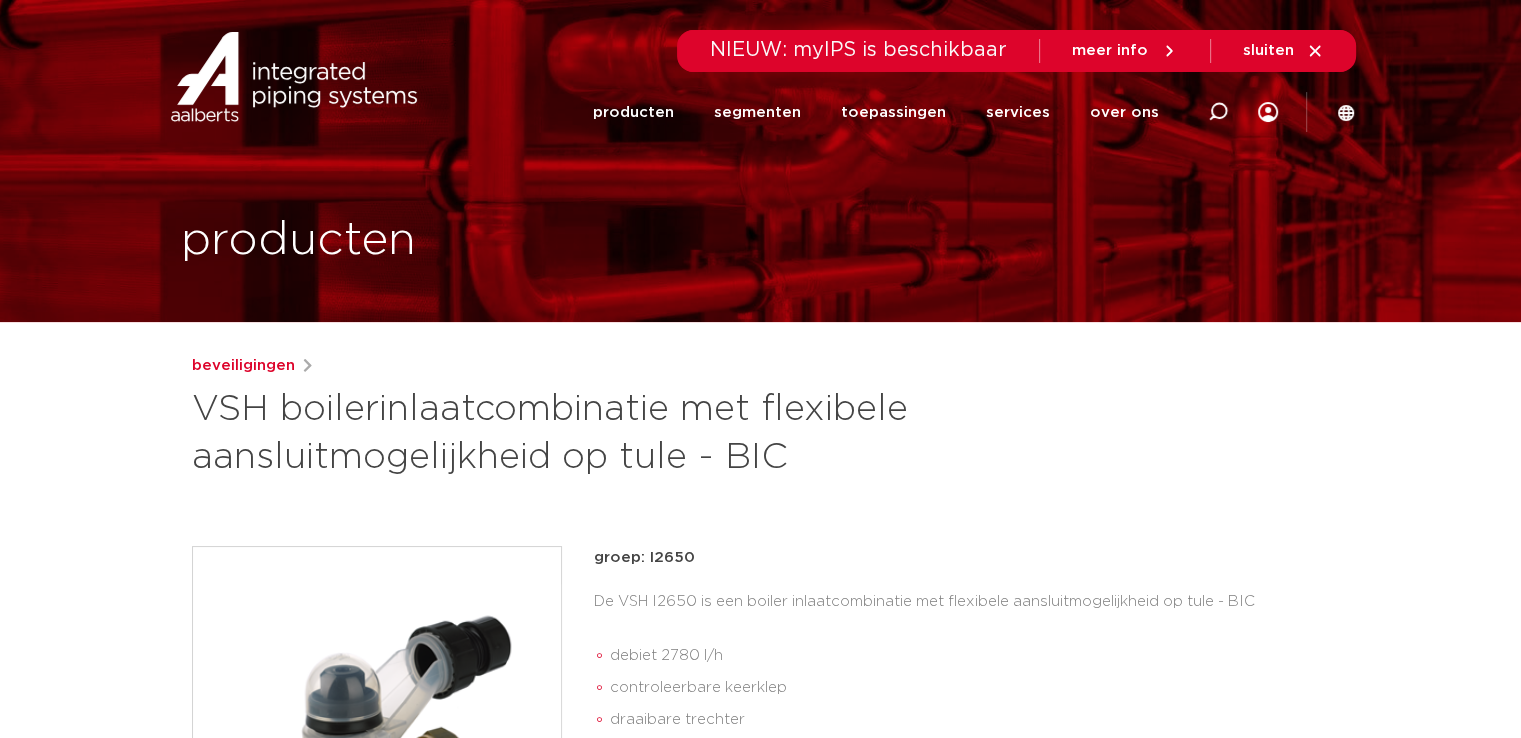 scroll, scrollTop: 80, scrollLeft: 0, axis: vertical 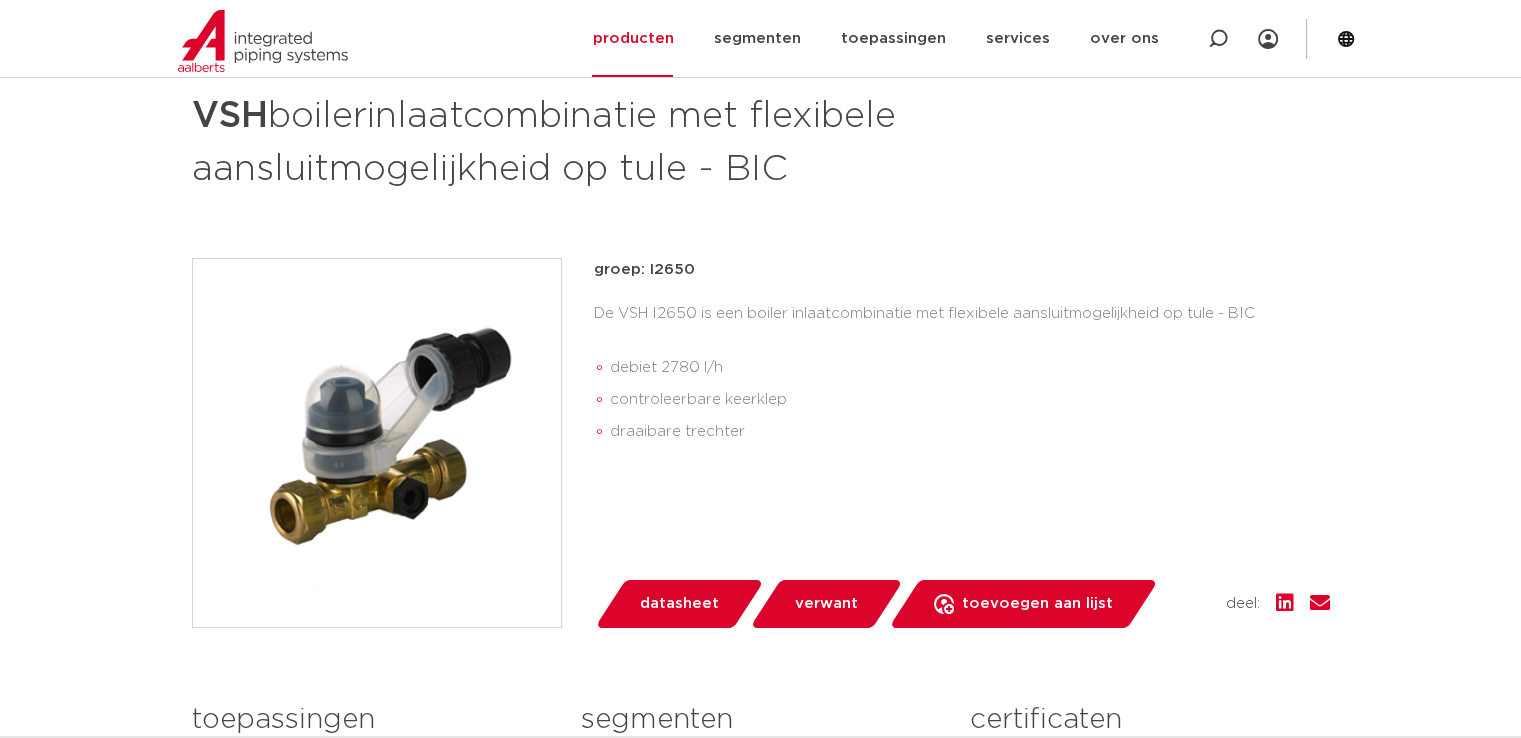 click on "datasheet" at bounding box center [679, 604] 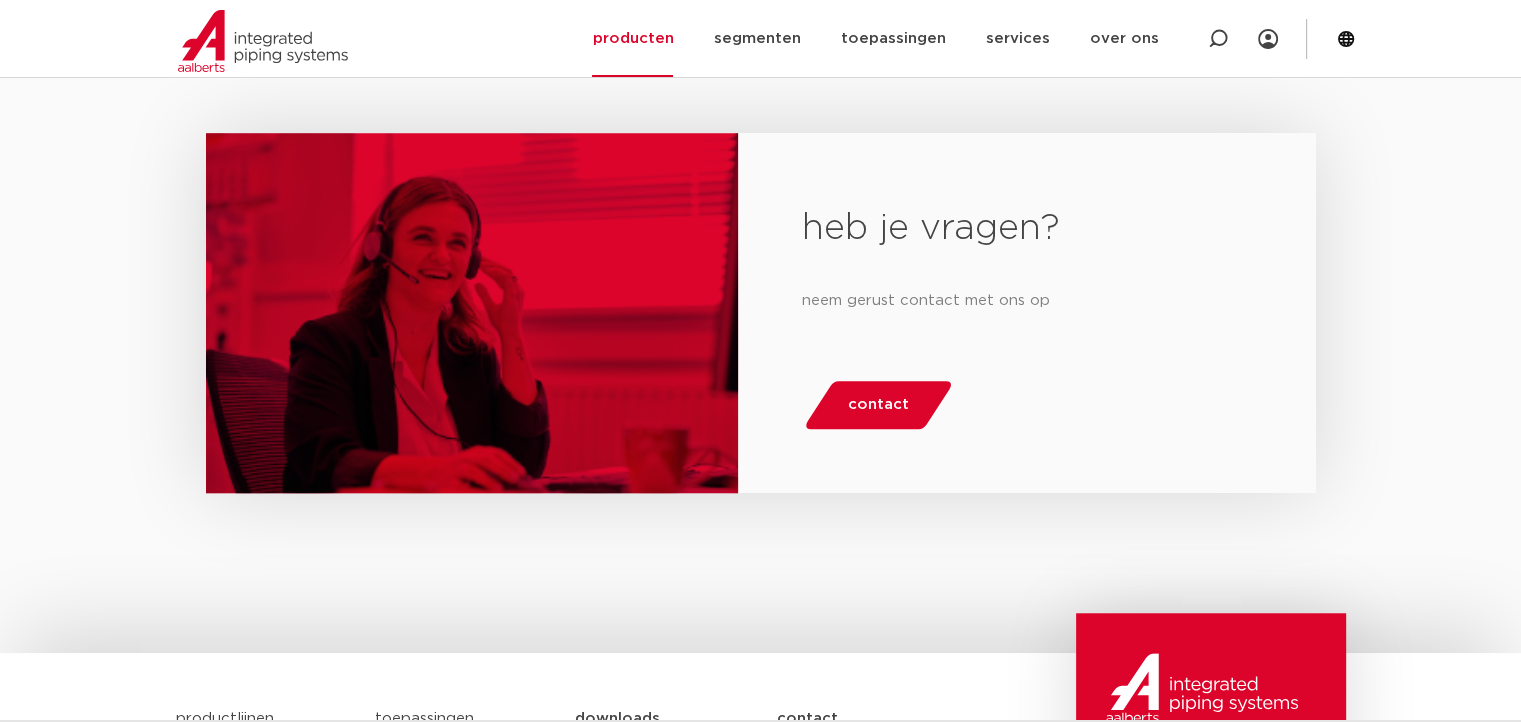 scroll, scrollTop: 1700, scrollLeft: 0, axis: vertical 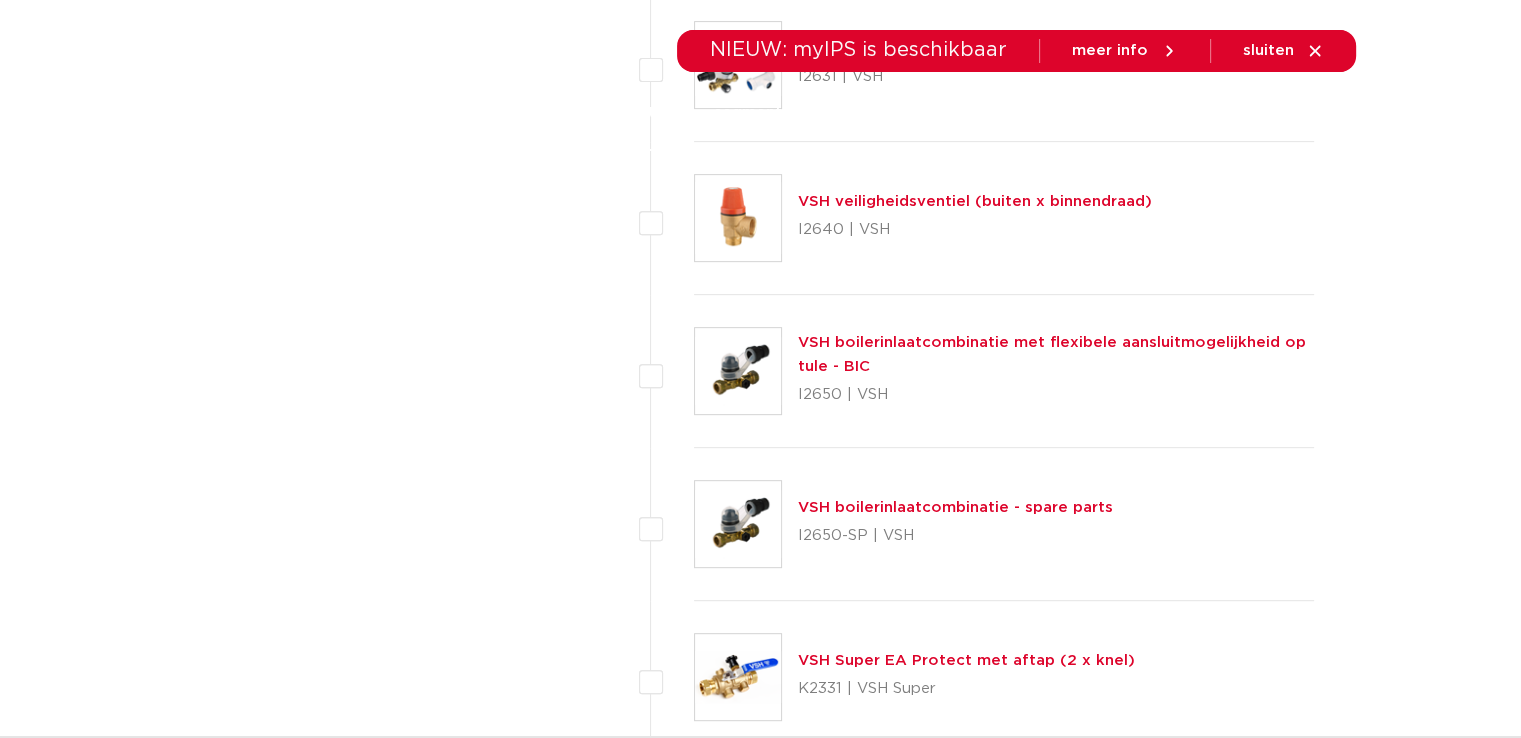 click on "VSH boilerinlaatcombinatie - spare parts" at bounding box center (955, 507) 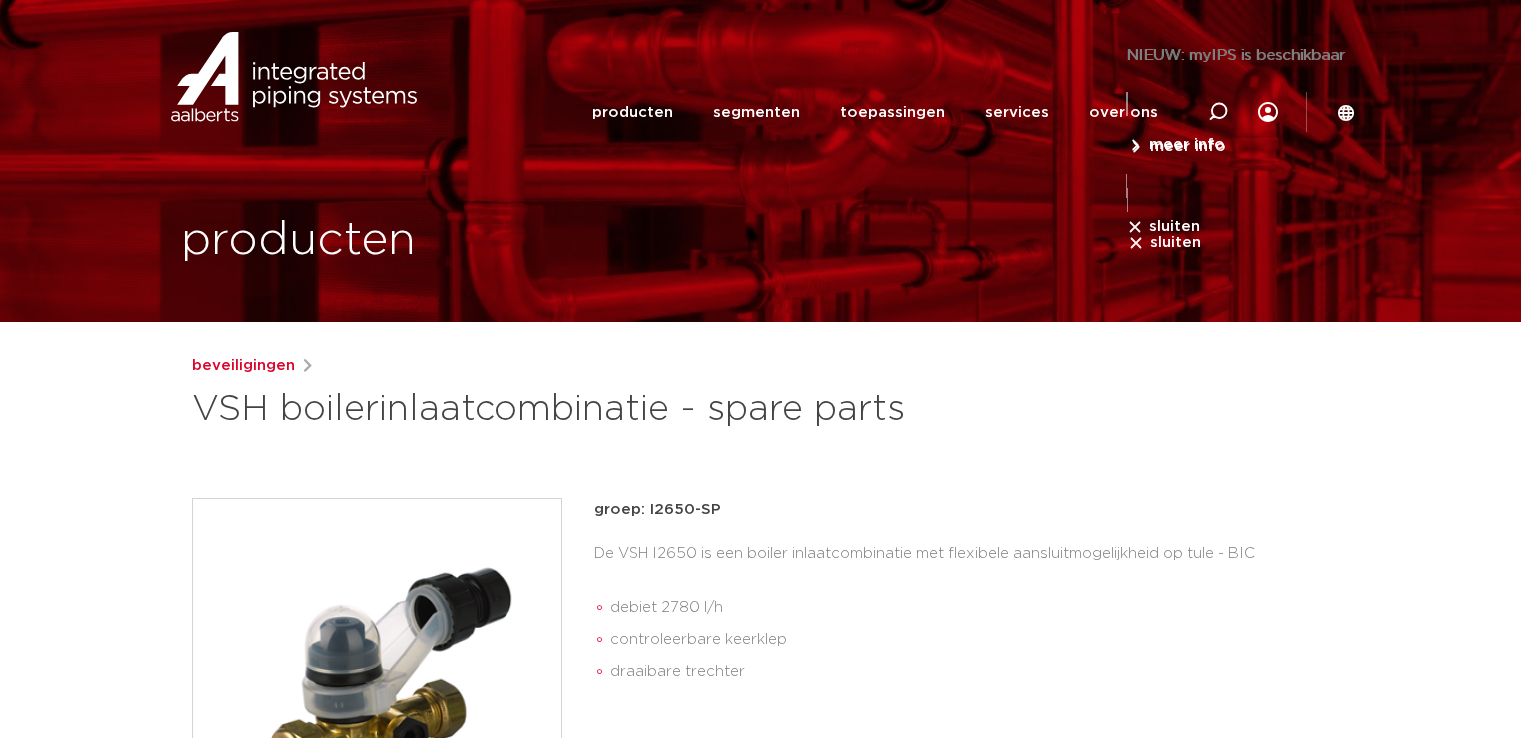 scroll, scrollTop: 0, scrollLeft: 0, axis: both 